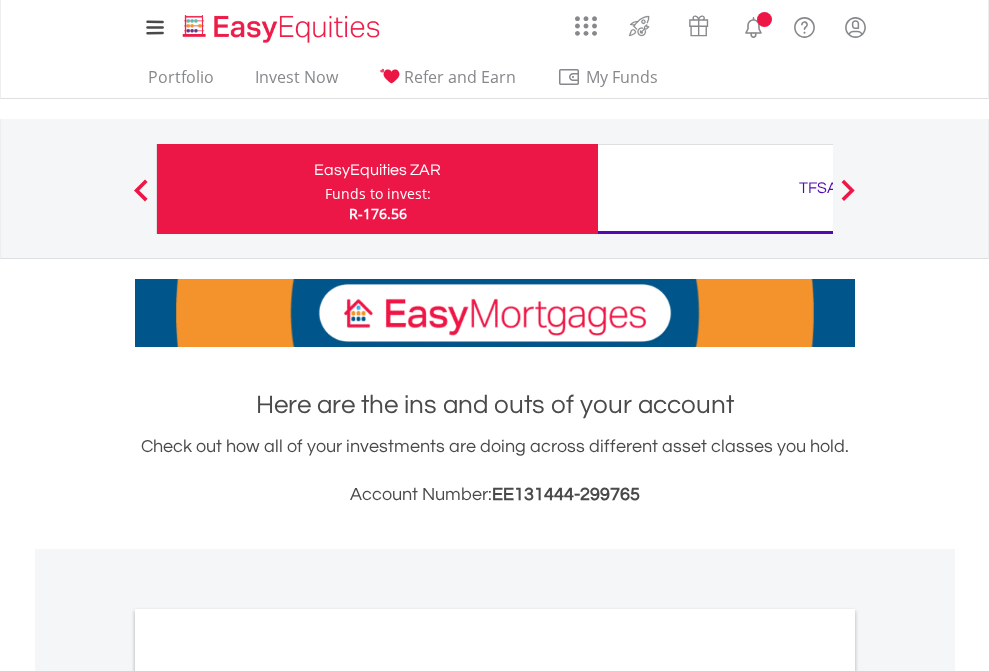 scroll, scrollTop: 0, scrollLeft: 0, axis: both 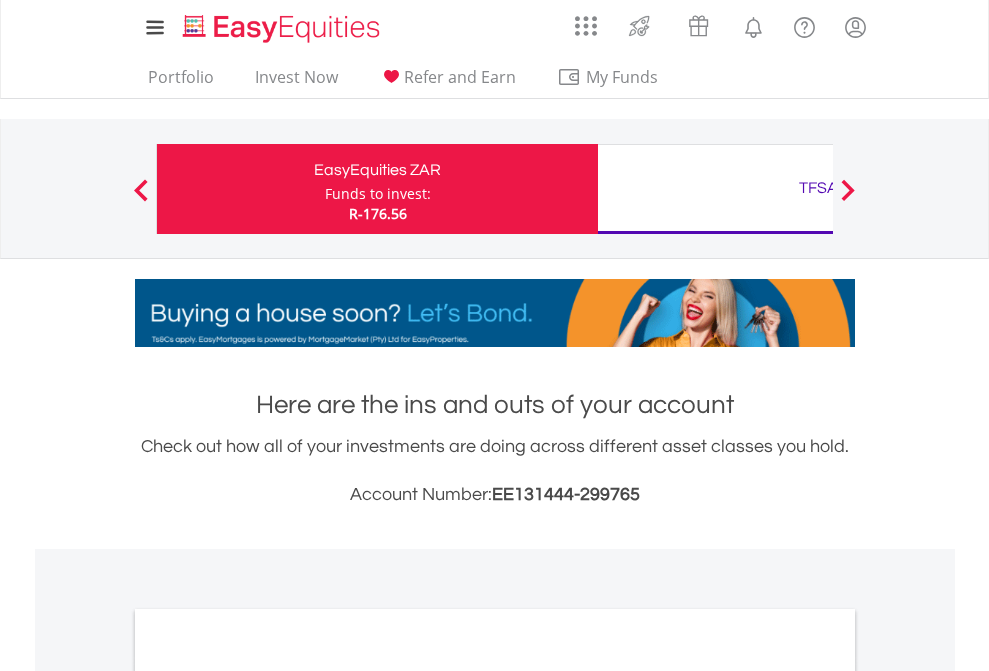click on "Funds to invest:" at bounding box center (378, 194) 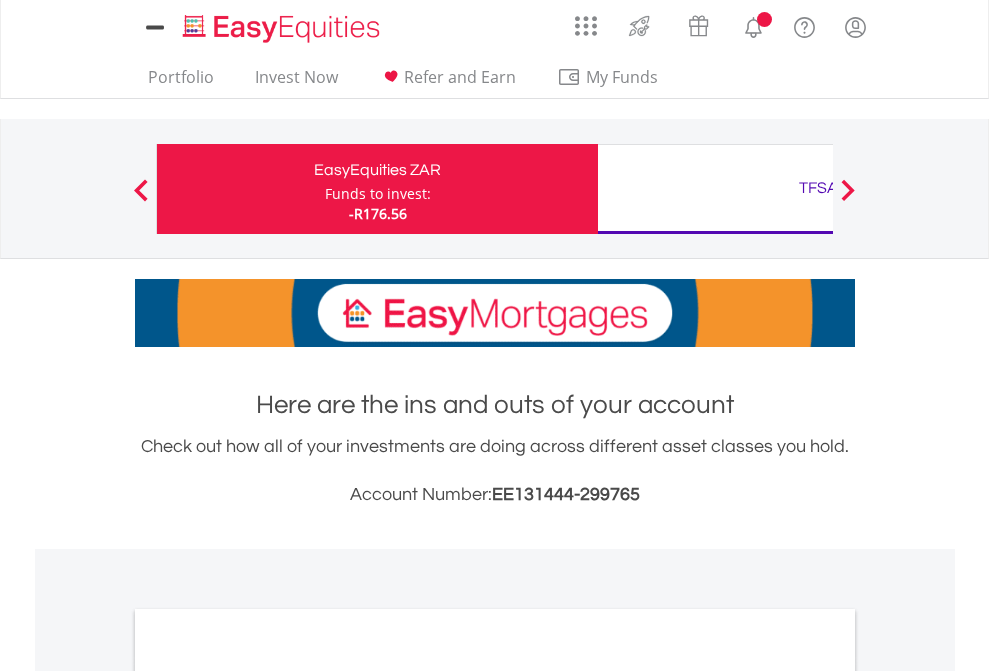 scroll, scrollTop: 0, scrollLeft: 0, axis: both 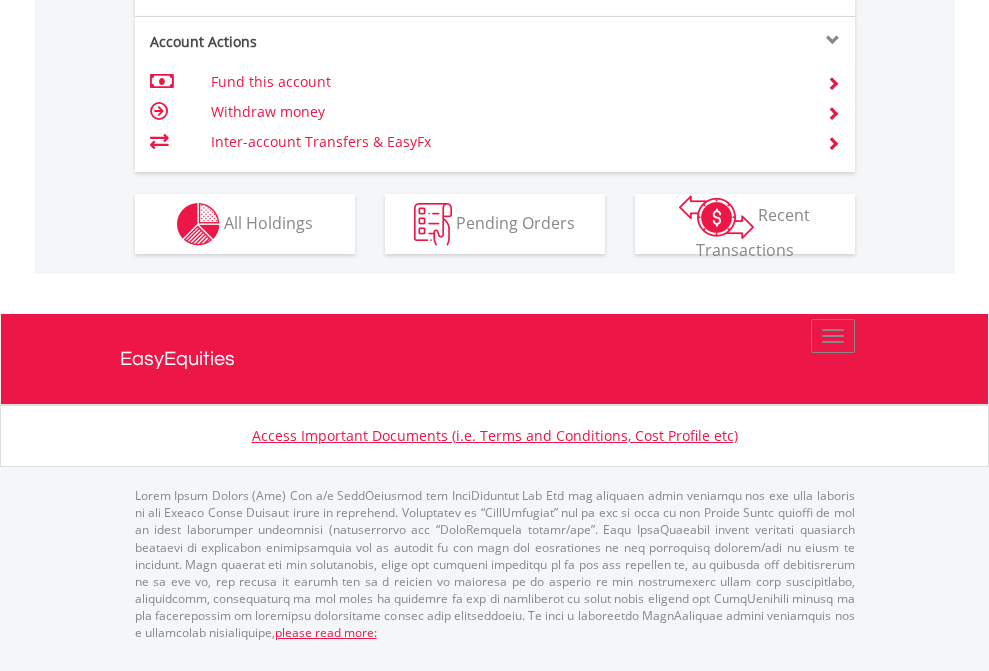 click on "Investment types" at bounding box center [706, -337] 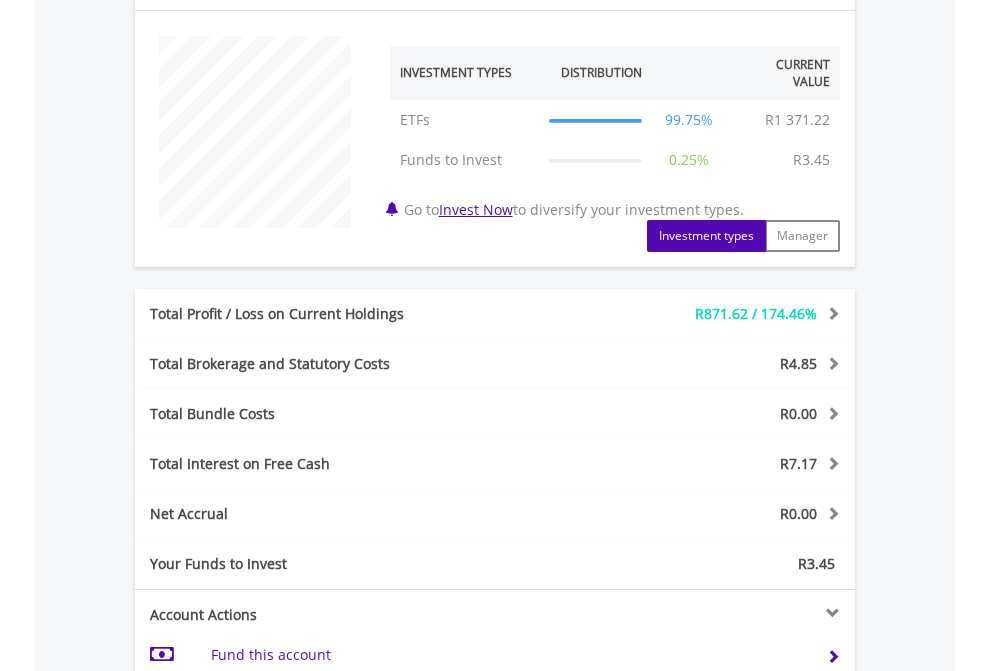 scroll, scrollTop: 1342, scrollLeft: 0, axis: vertical 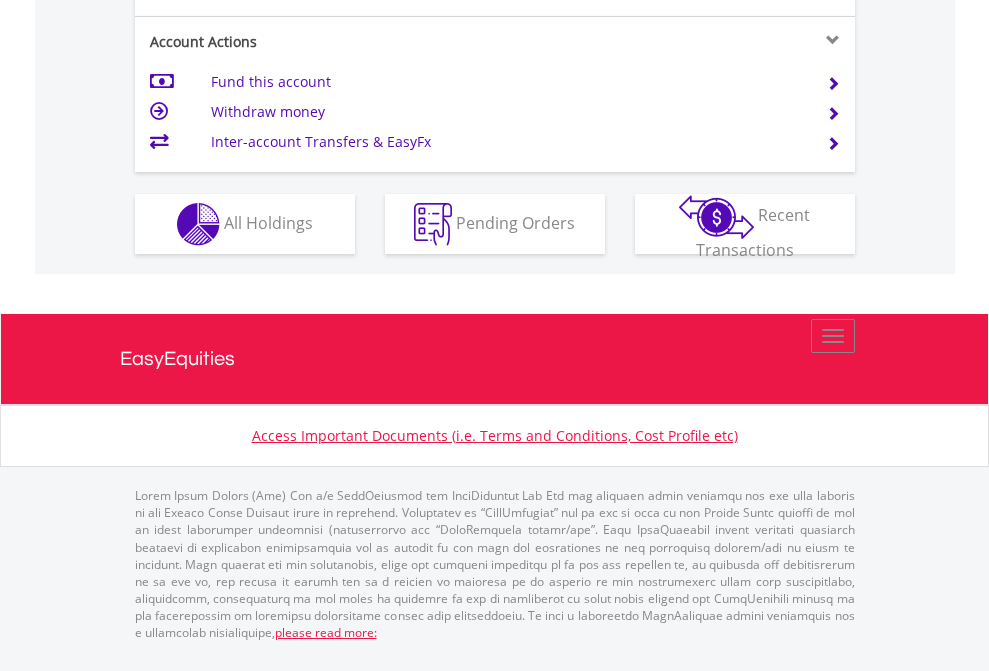click on "Investment types" at bounding box center (706, -337) 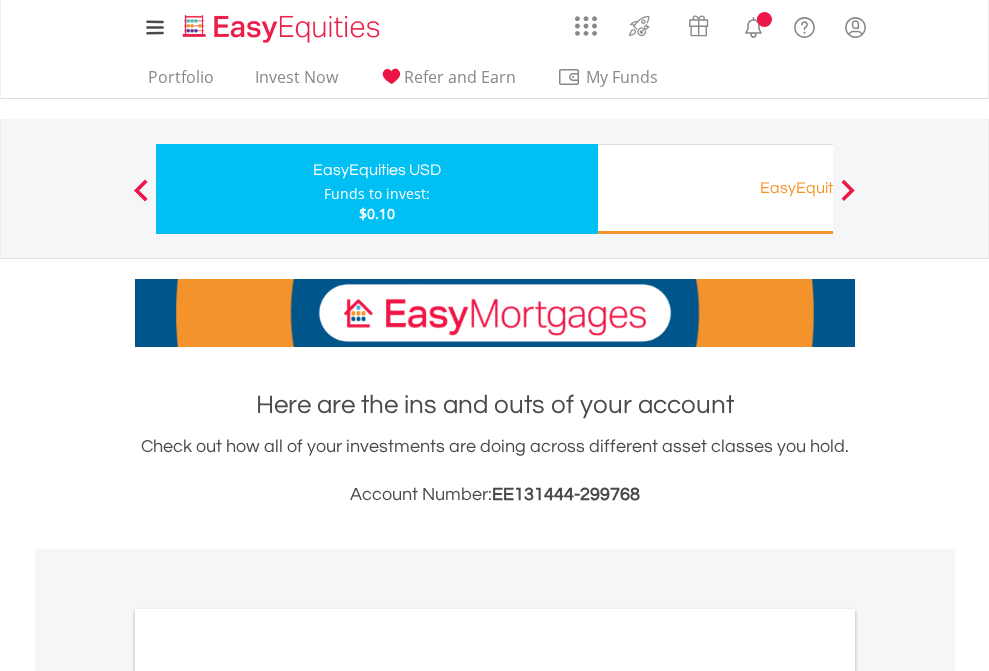 scroll, scrollTop: 0, scrollLeft: 0, axis: both 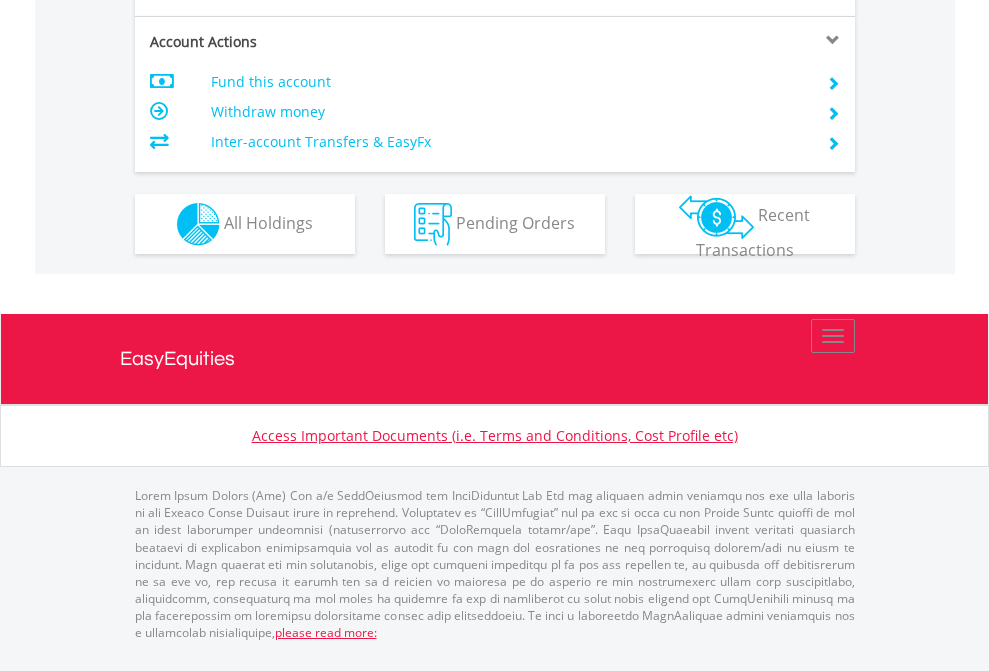 click on "Investment types" at bounding box center [706, -337] 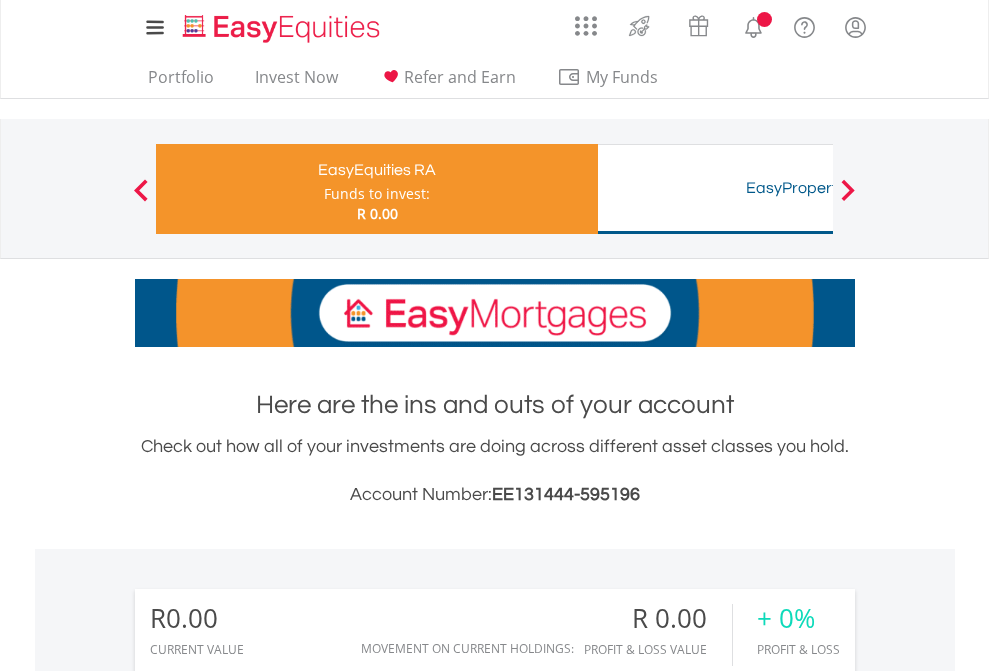 scroll, scrollTop: 0, scrollLeft: 0, axis: both 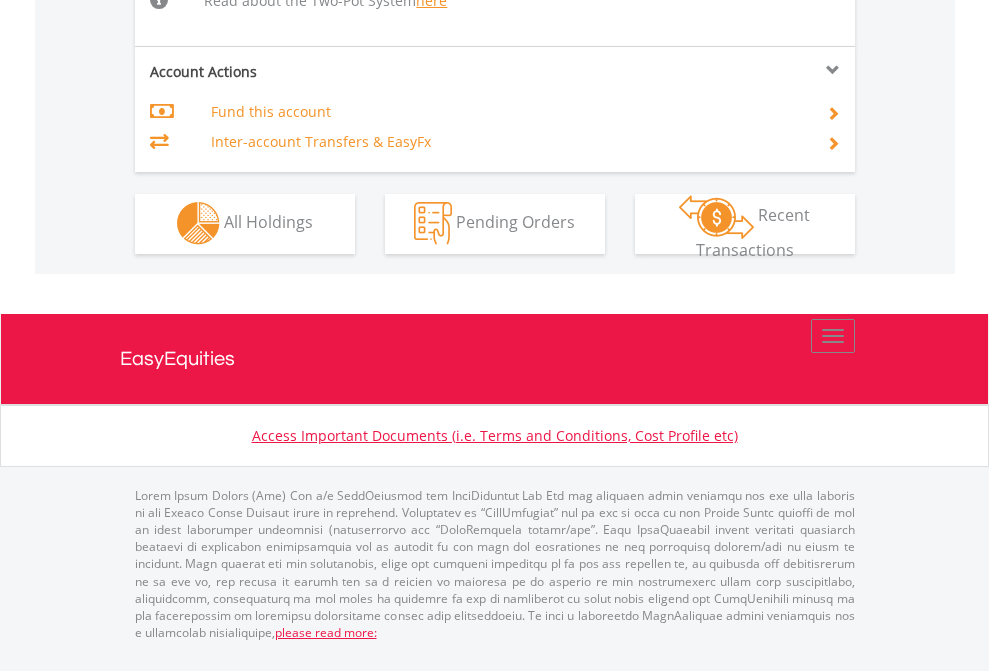 click on "Investment types" at bounding box center (706, -534) 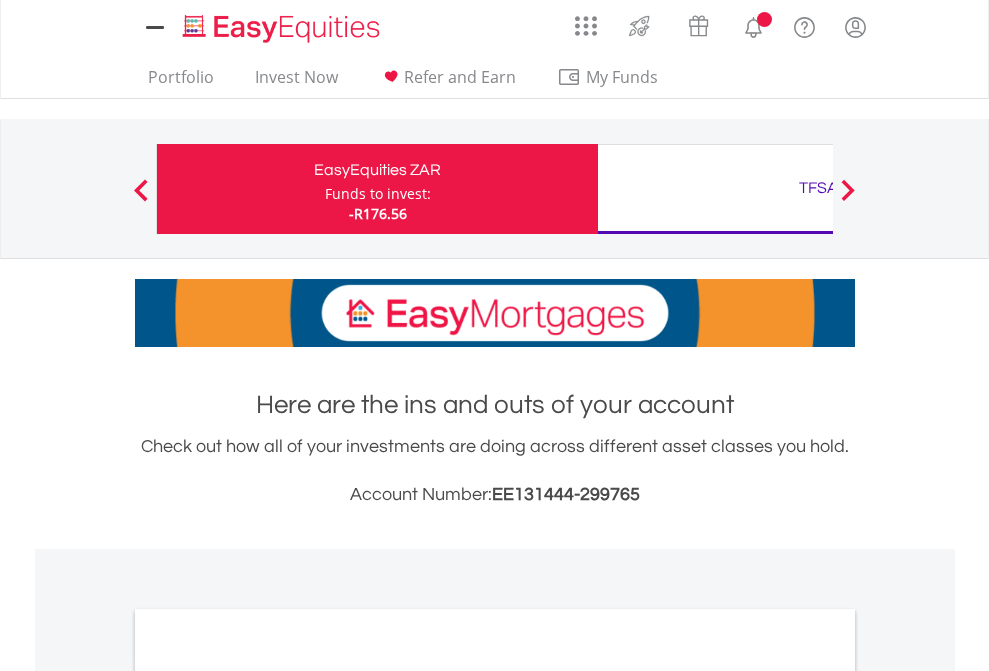 scroll, scrollTop: 1202, scrollLeft: 0, axis: vertical 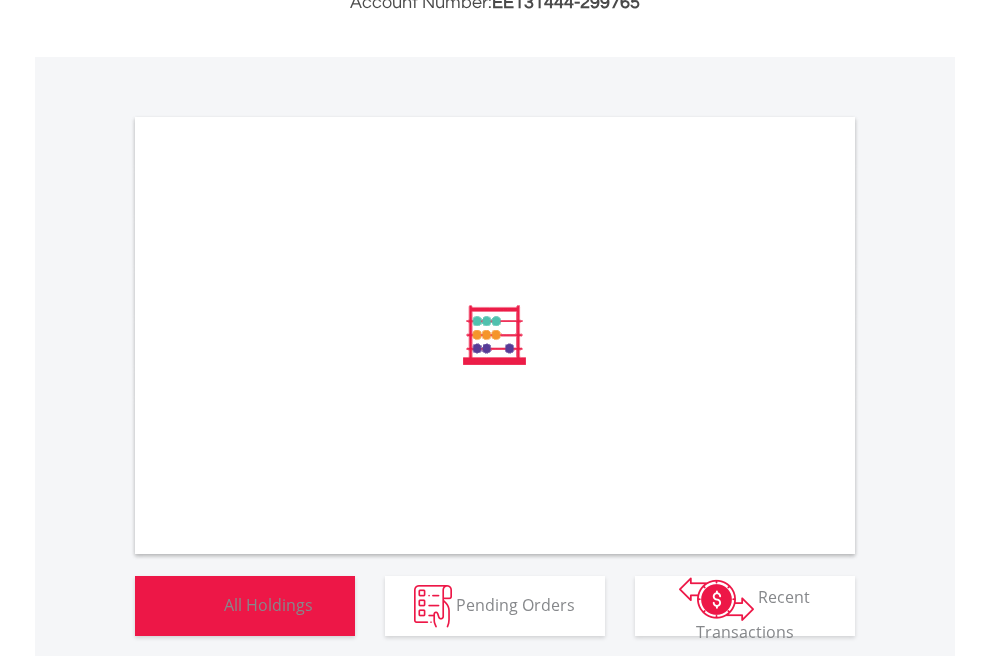 click on "All Holdings" at bounding box center [268, 604] 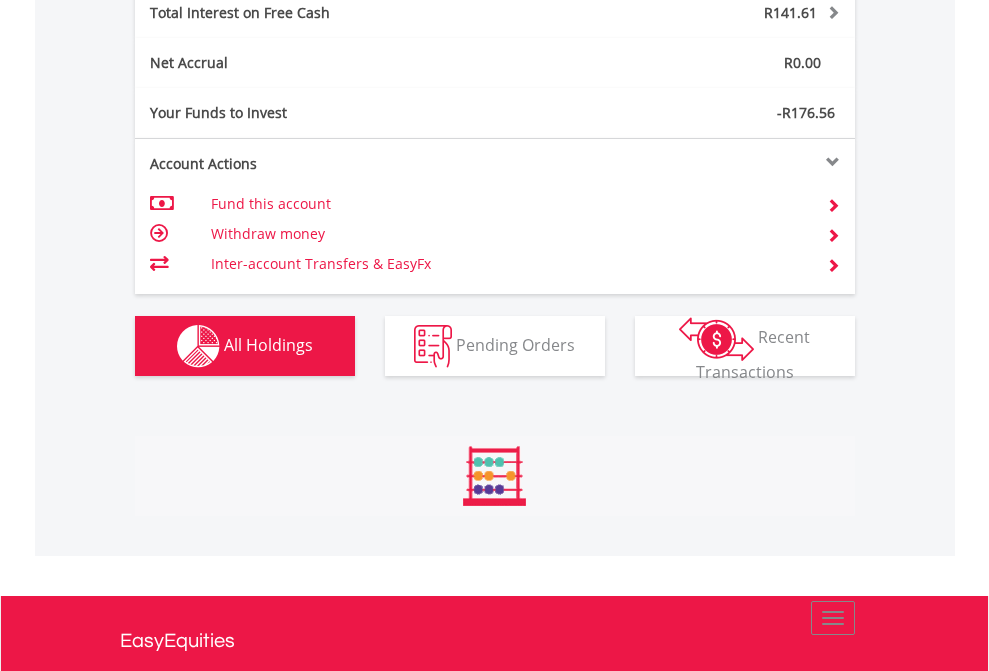 scroll, scrollTop: 999808, scrollLeft: 999687, axis: both 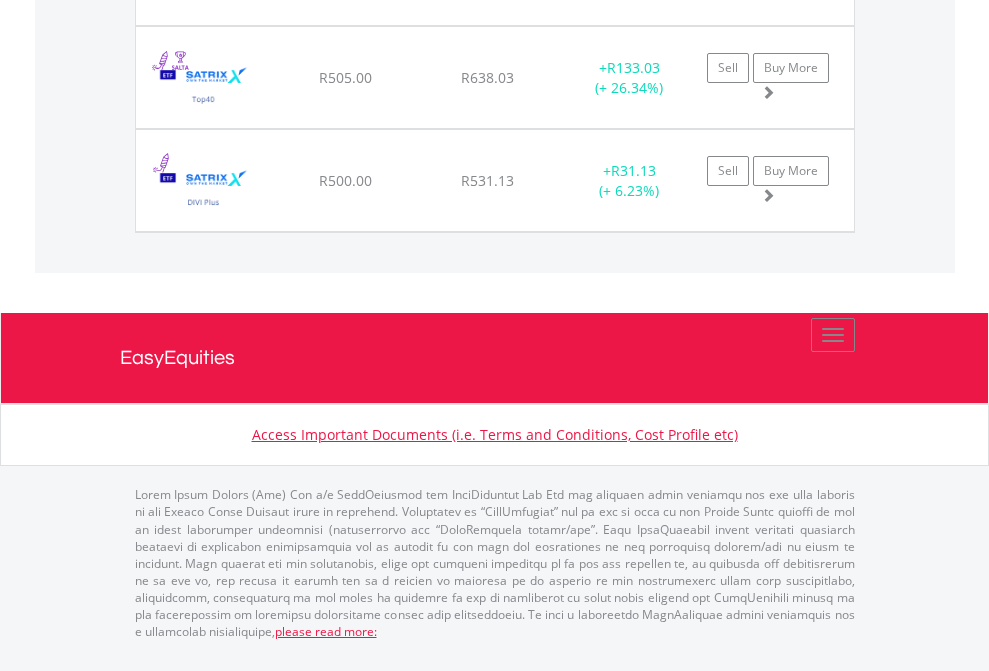 click on "TFSA" at bounding box center (818, -1934) 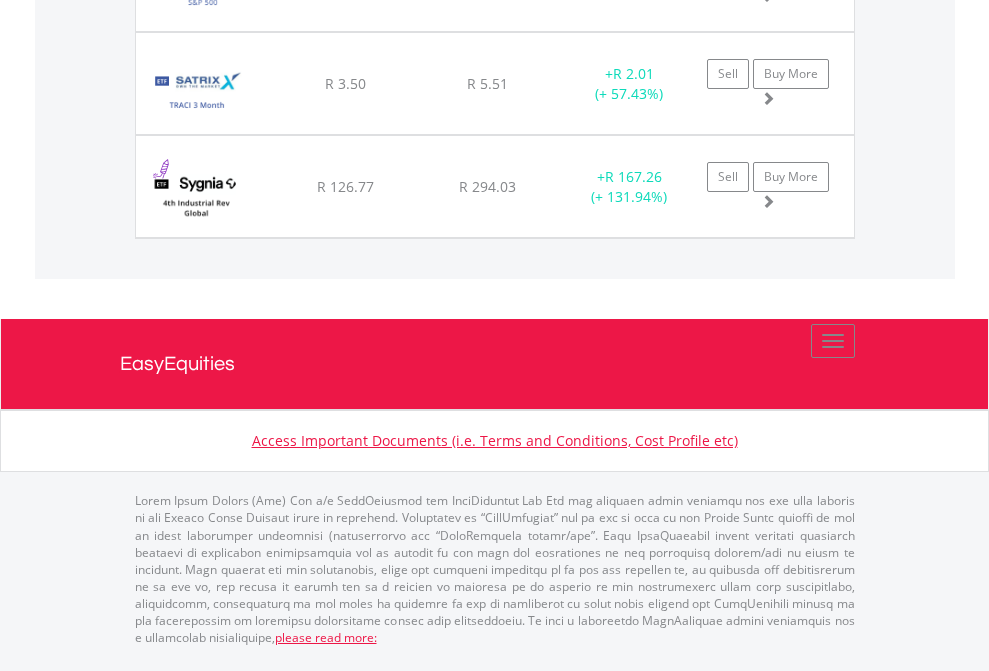 scroll, scrollTop: 2225, scrollLeft: 0, axis: vertical 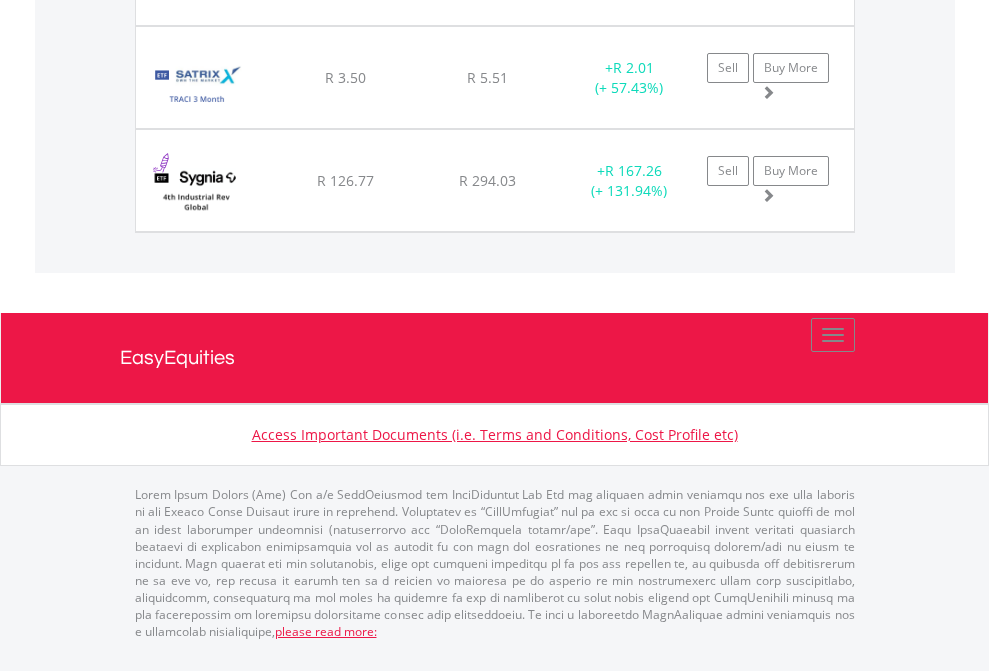click on "EasyEquities USD" at bounding box center (818, -1751) 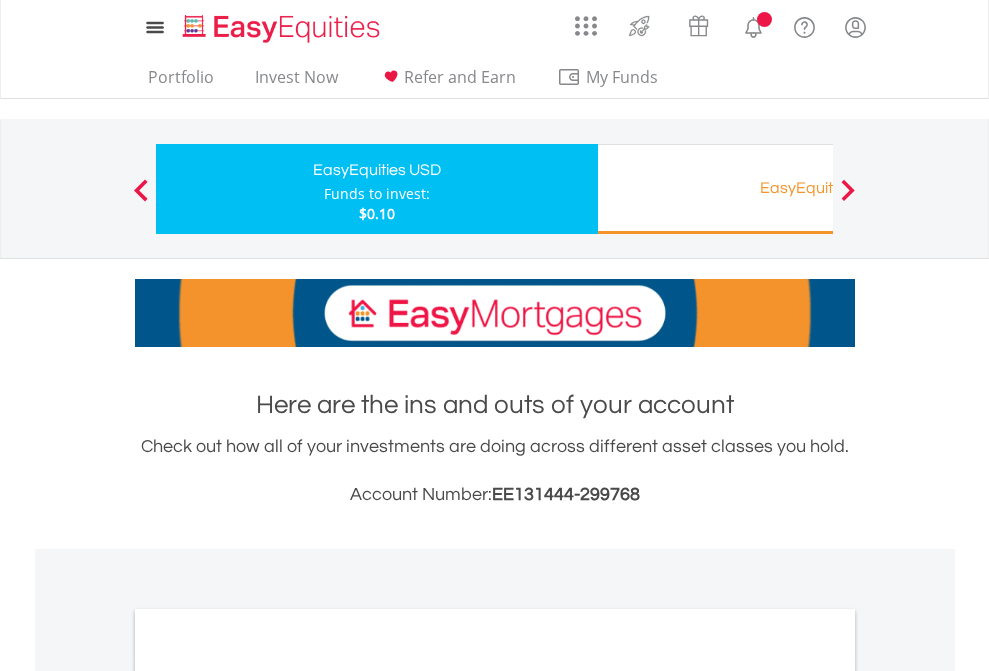 scroll, scrollTop: 1202, scrollLeft: 0, axis: vertical 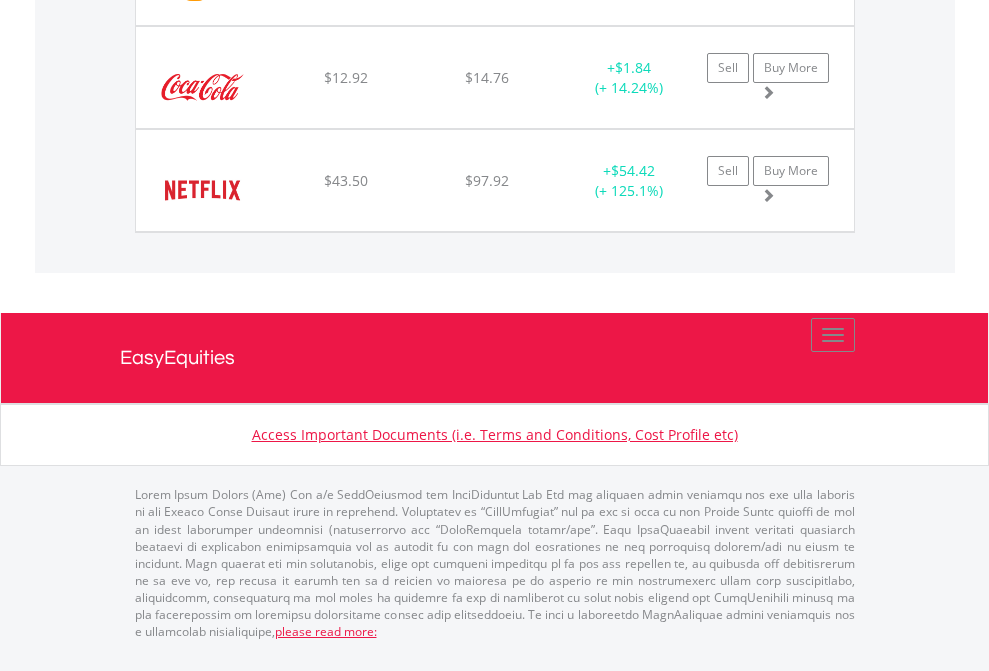 click on "EasyEquities RA" at bounding box center (818, -1545) 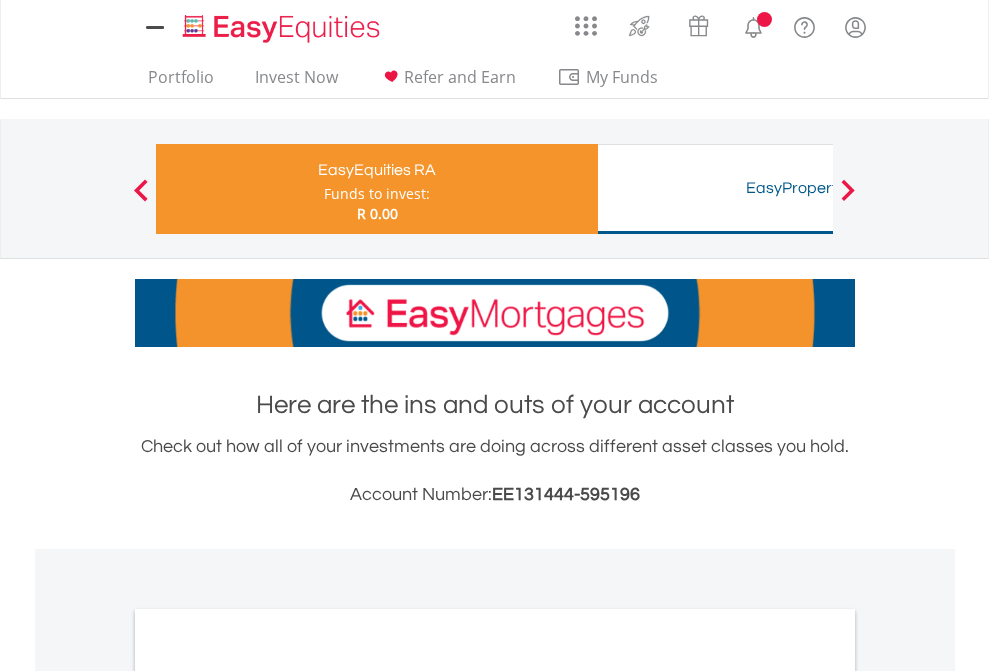 scroll, scrollTop: 0, scrollLeft: 0, axis: both 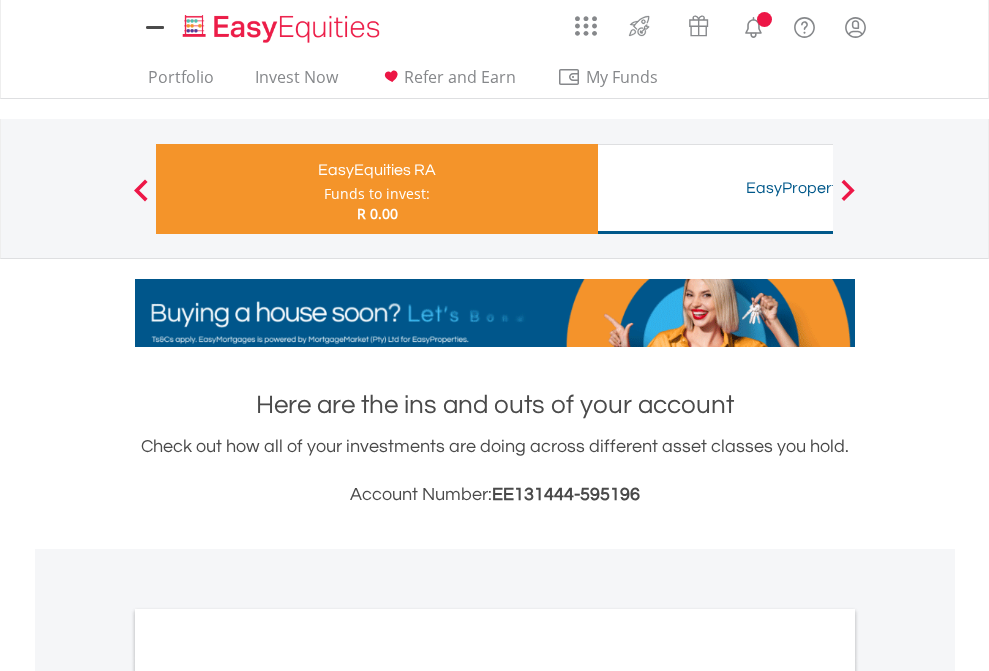 click on "All Holdings" at bounding box center (268, 1066) 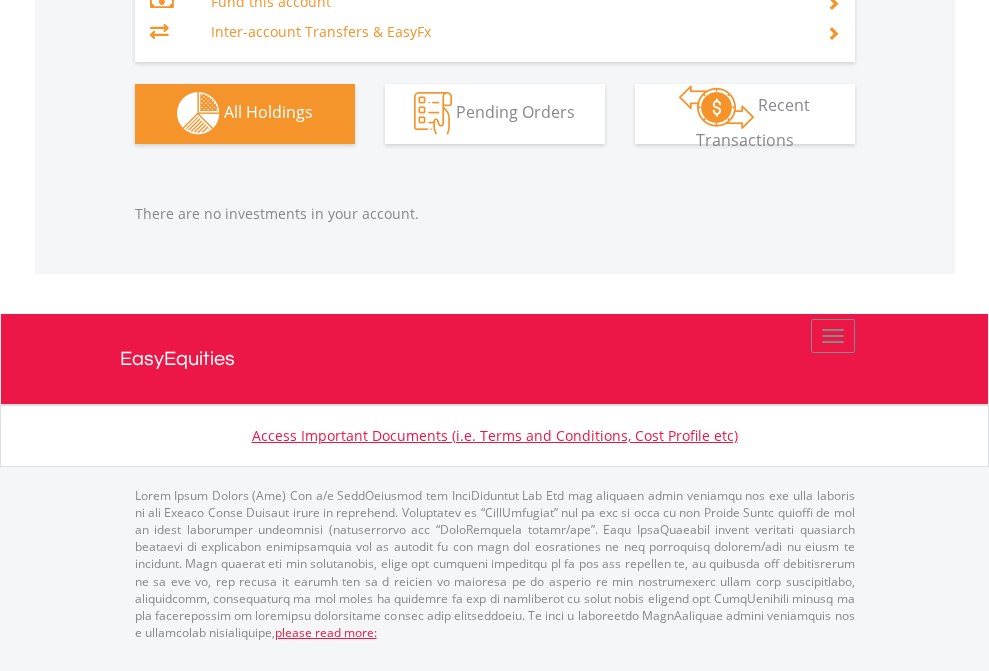 scroll, scrollTop: 2097, scrollLeft: 0, axis: vertical 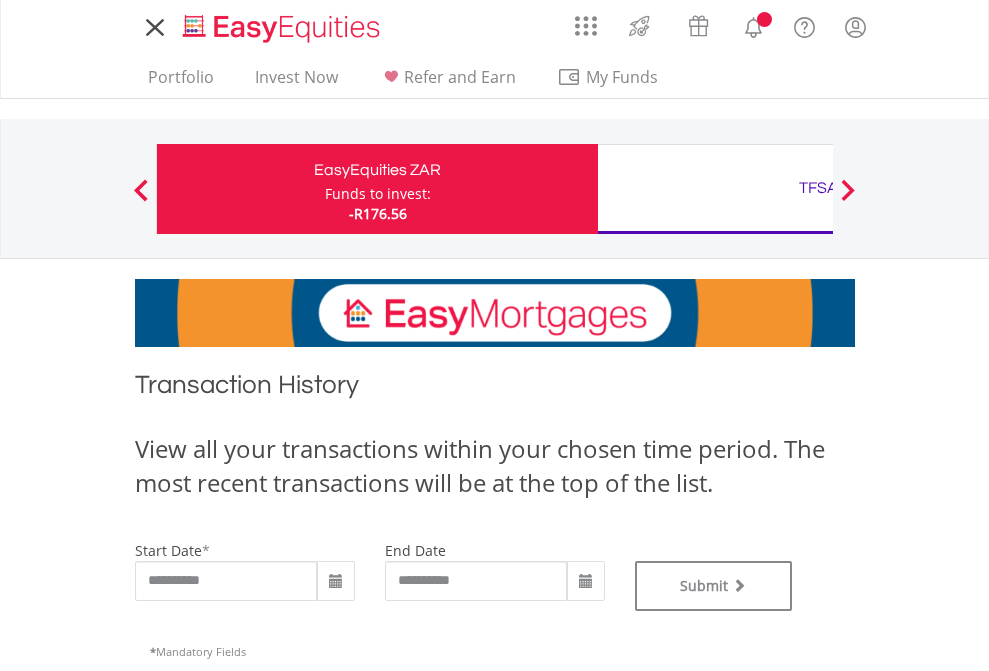 type on "**********" 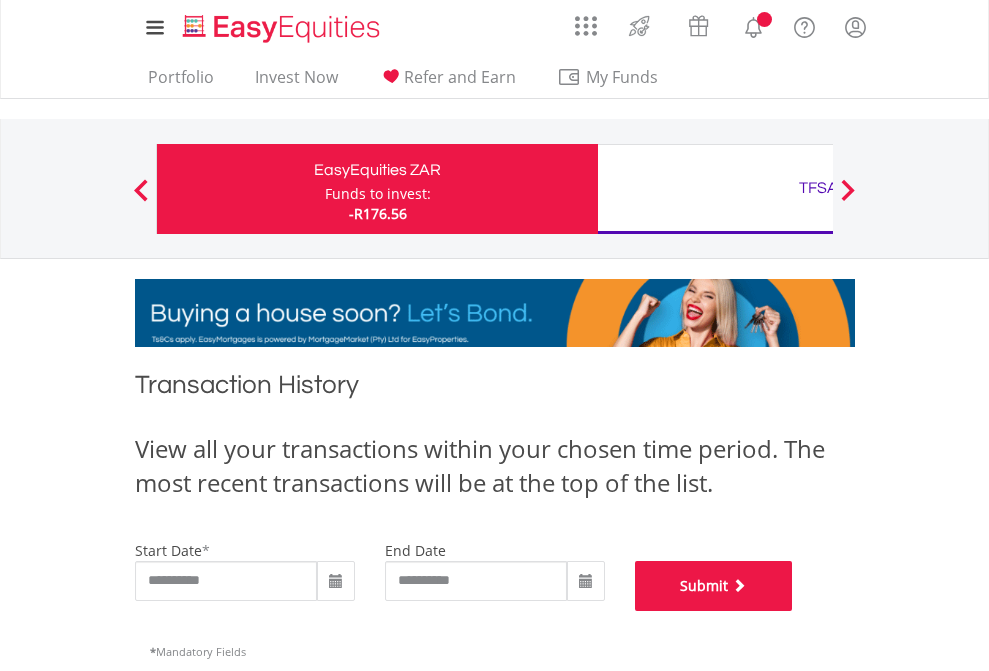 click on "Submit" at bounding box center [714, 586] 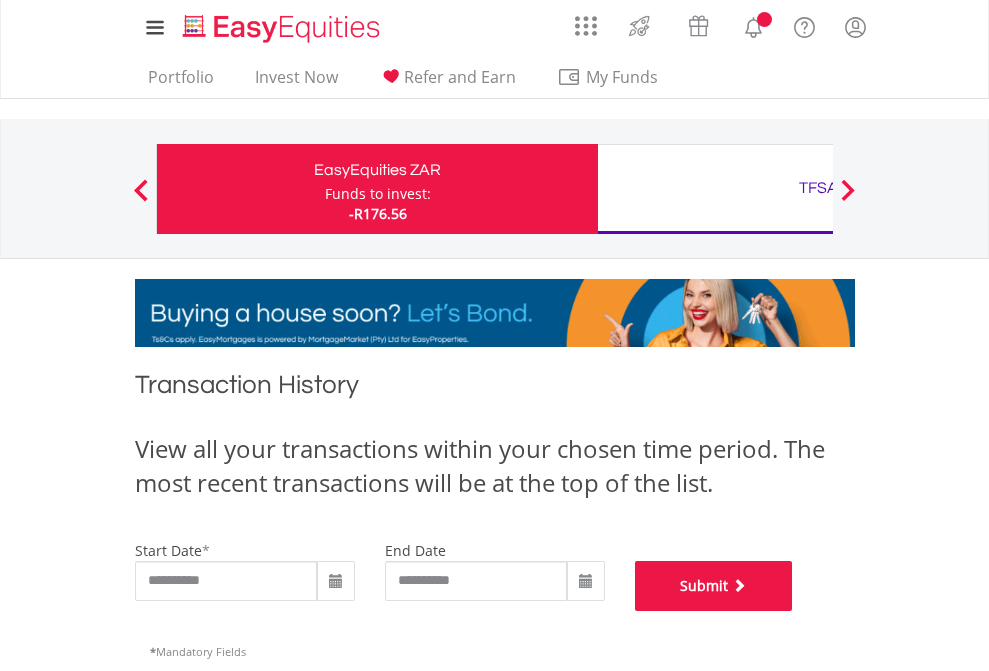 scroll, scrollTop: 811, scrollLeft: 0, axis: vertical 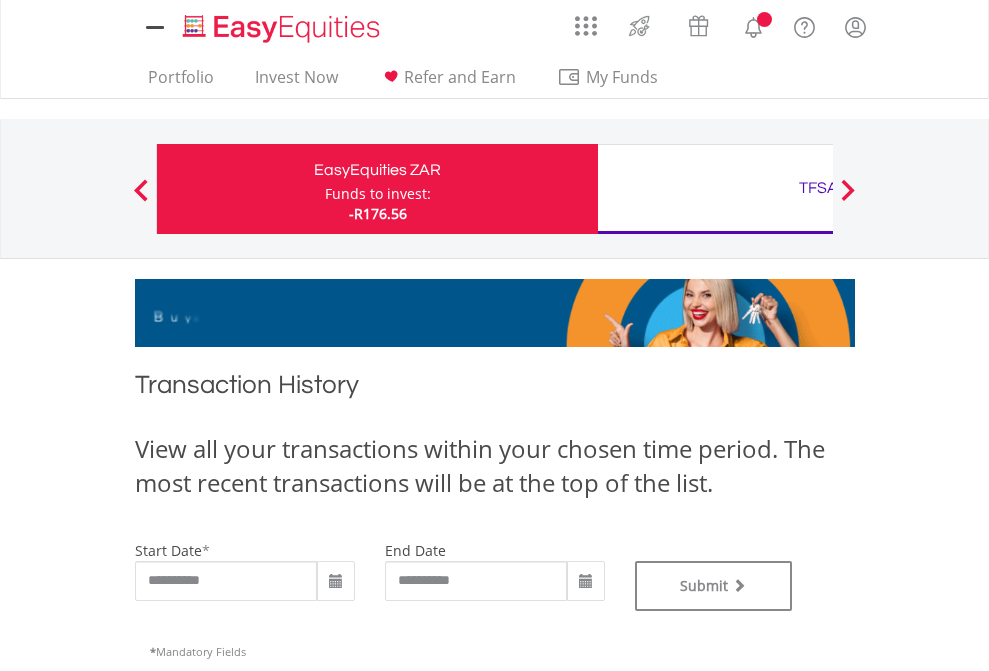 click on "TFSA" at bounding box center [818, 188] 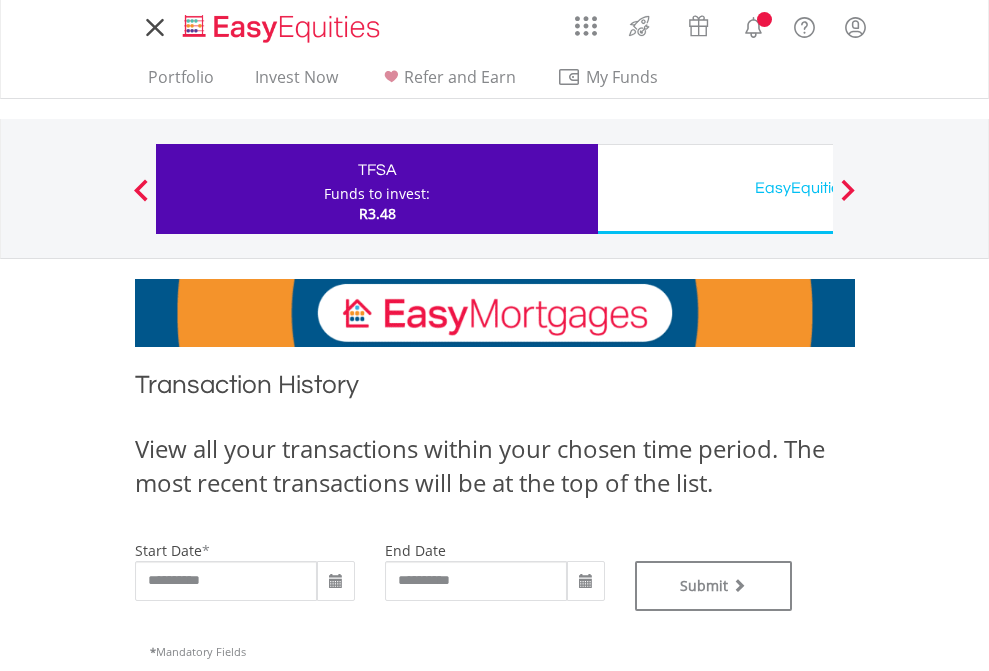 scroll, scrollTop: 0, scrollLeft: 0, axis: both 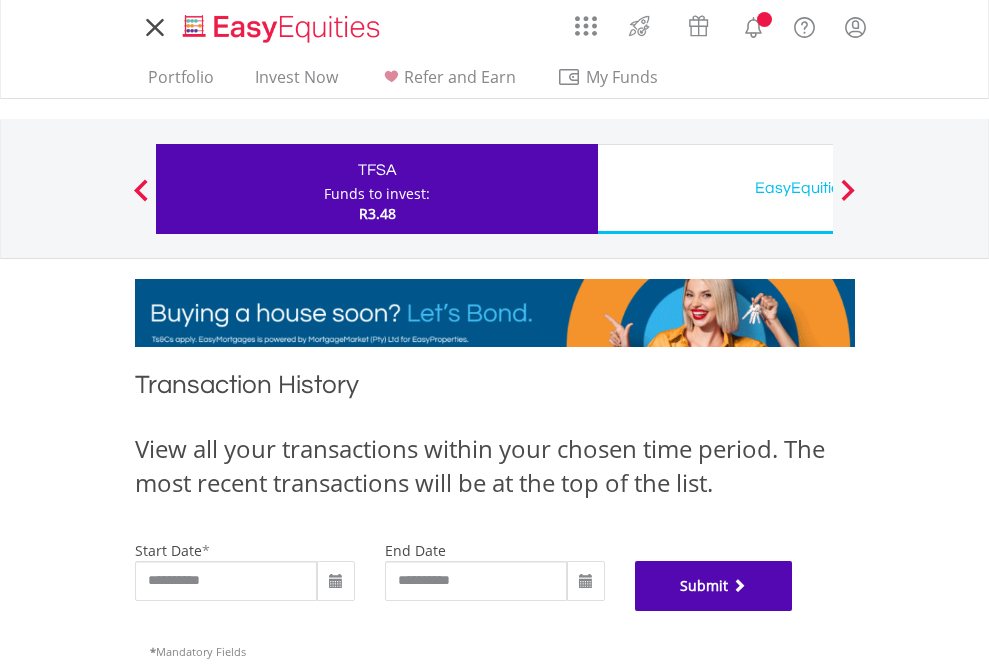 click on "Submit" at bounding box center (714, 586) 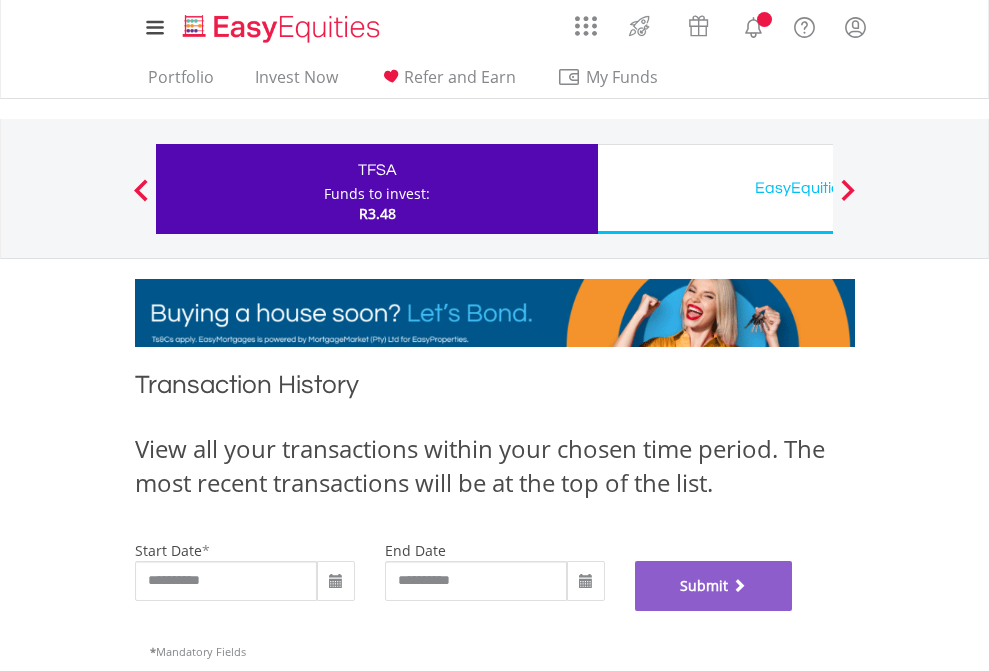 scroll, scrollTop: 811, scrollLeft: 0, axis: vertical 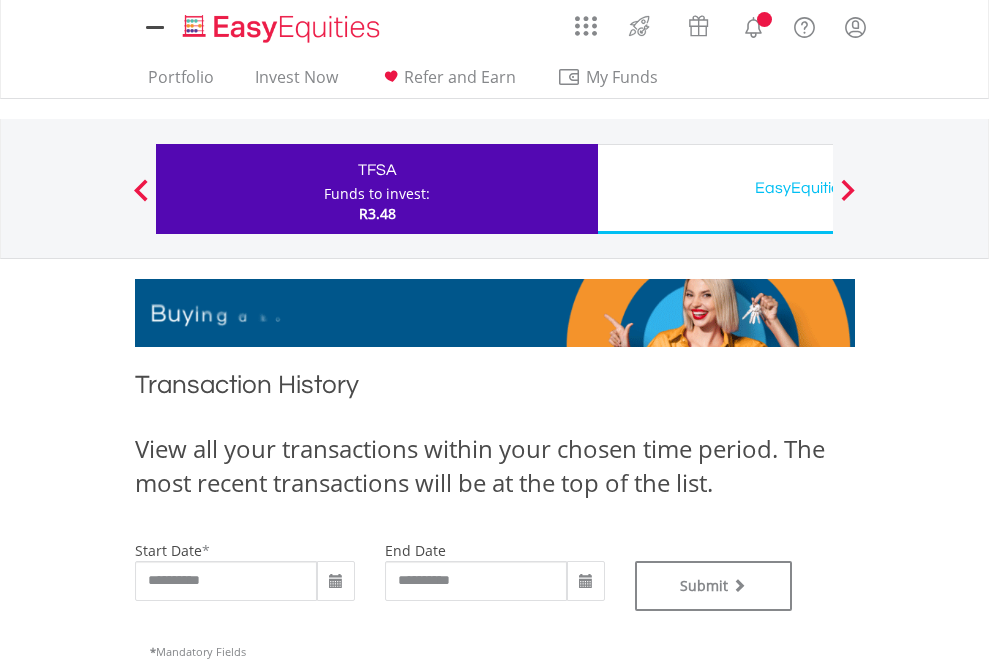 click on "EasyEquities USD" at bounding box center (818, 188) 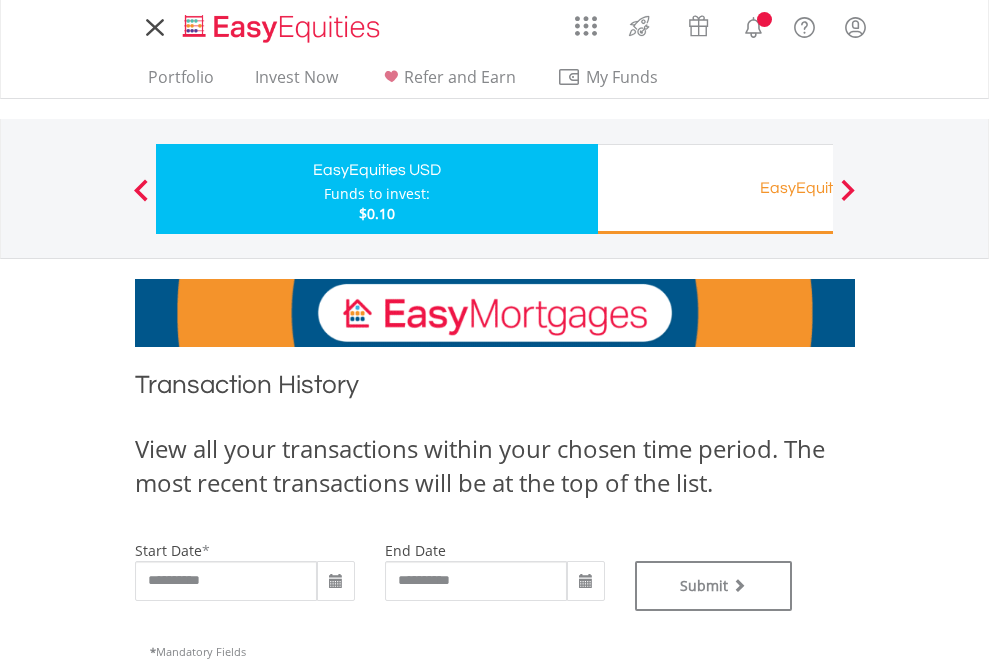 scroll, scrollTop: 0, scrollLeft: 0, axis: both 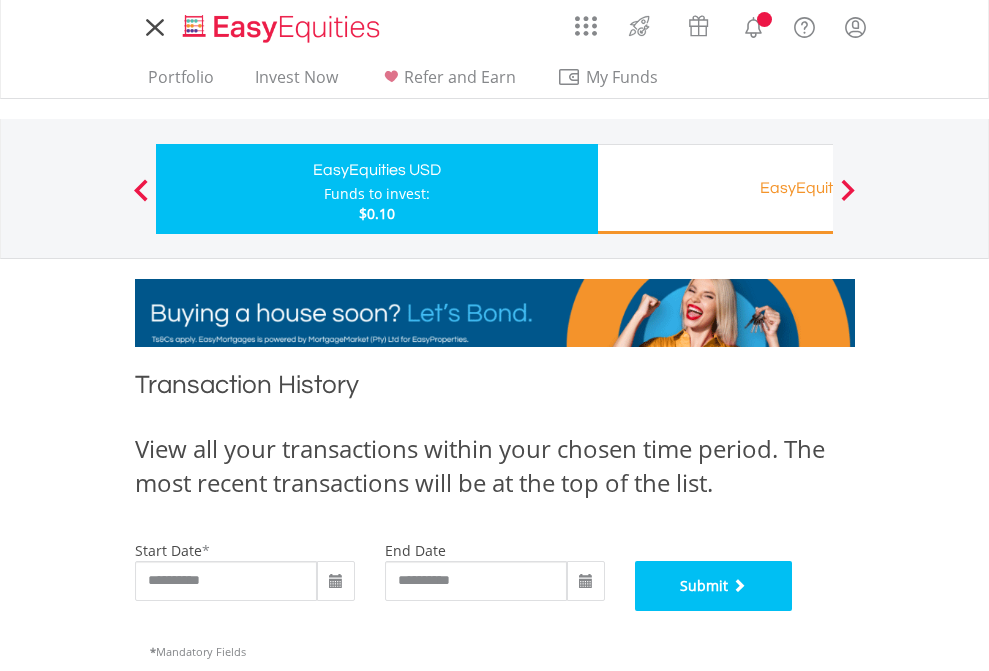 click on "Submit" at bounding box center (714, 586) 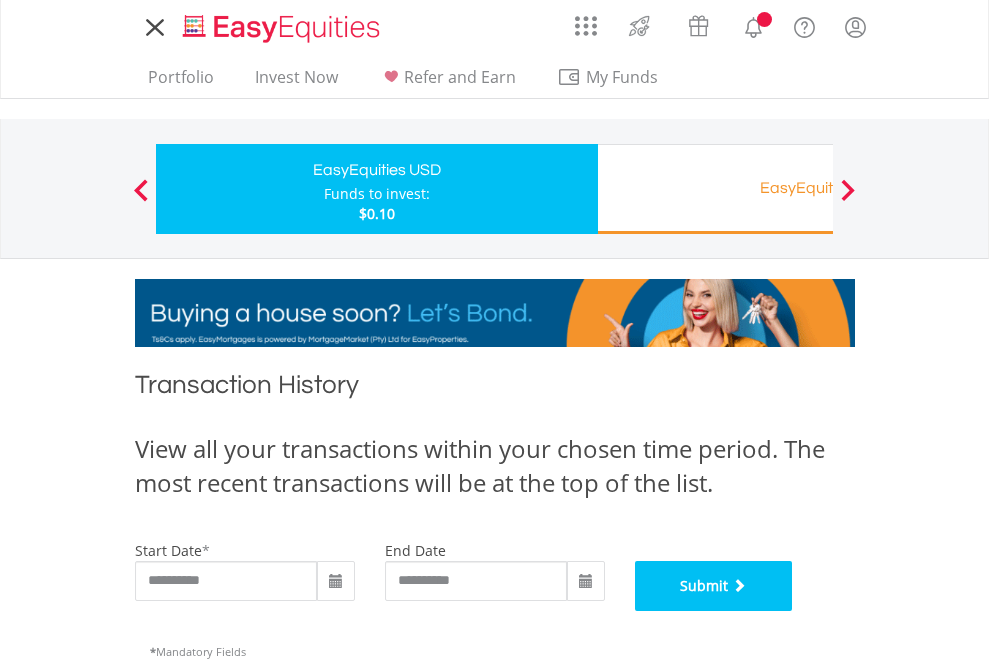 scroll, scrollTop: 811, scrollLeft: 0, axis: vertical 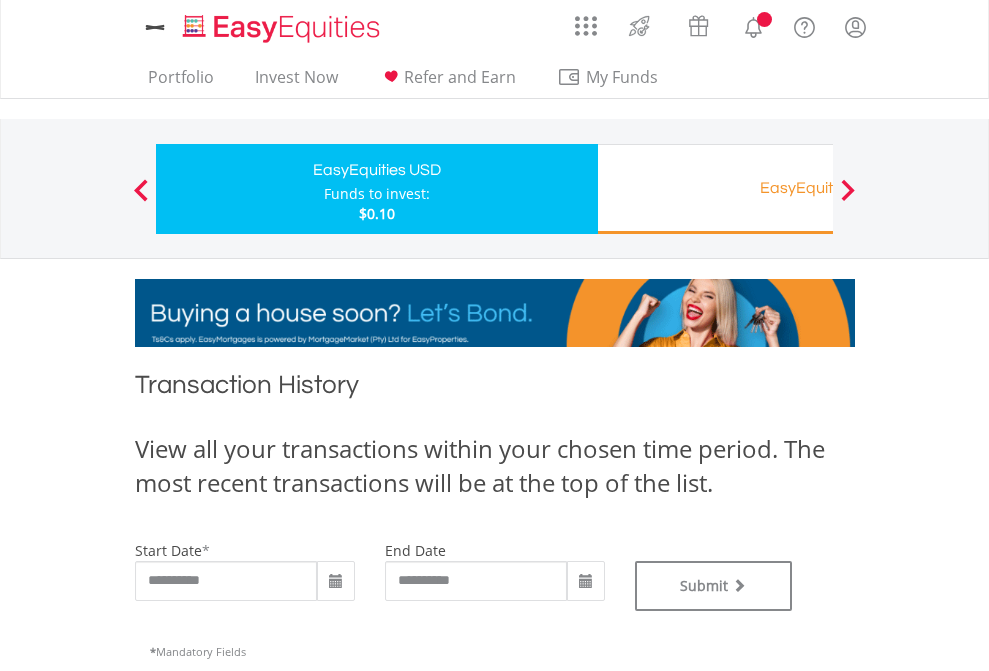 click on "EasyEquities RA" at bounding box center [818, 188] 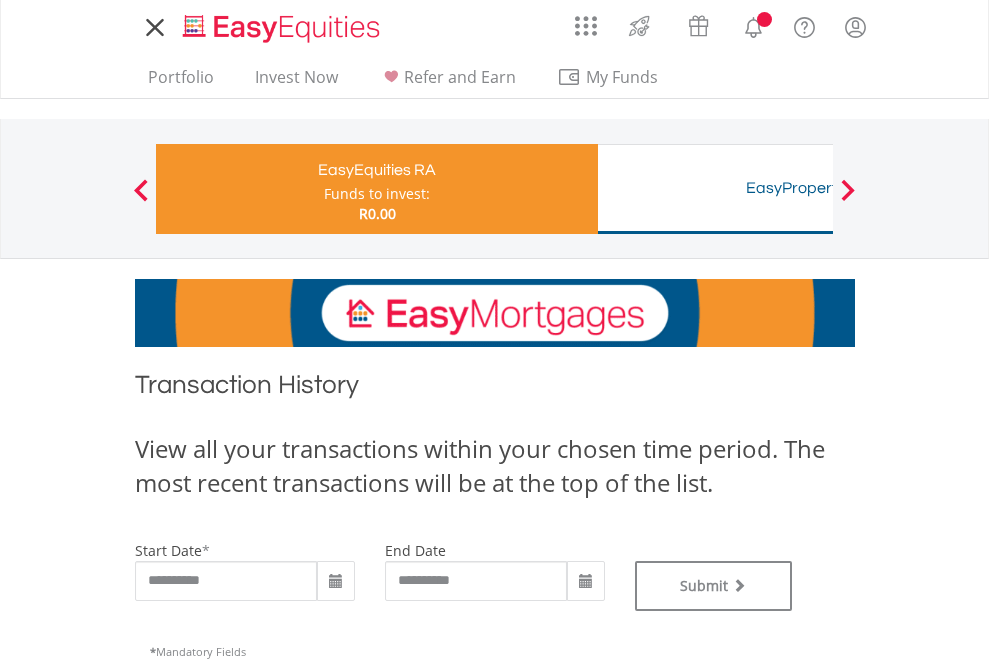 scroll, scrollTop: 0, scrollLeft: 0, axis: both 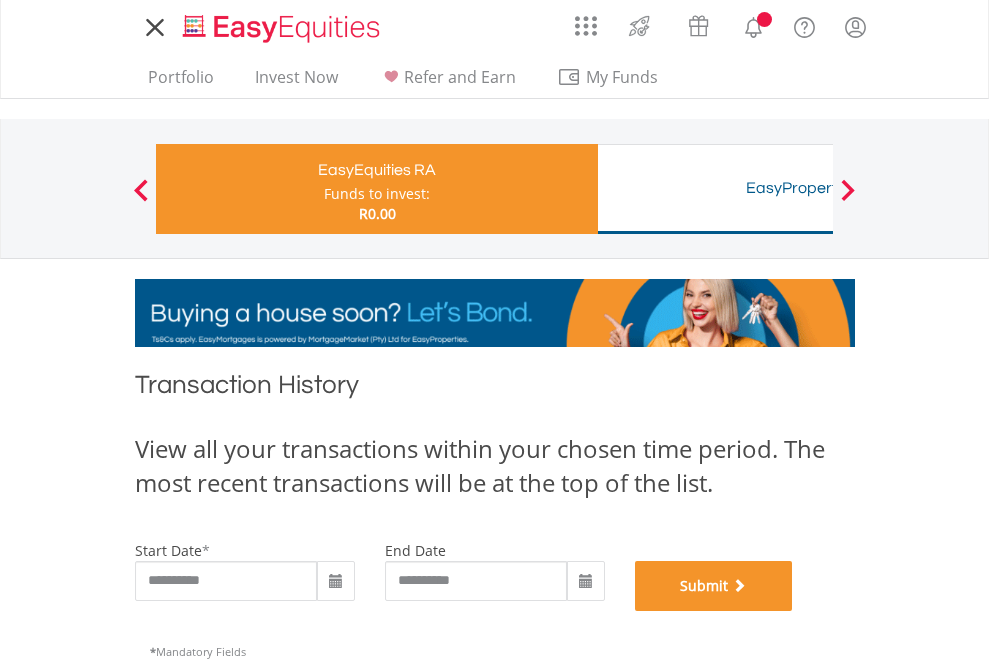 click on "Submit" at bounding box center (714, 586) 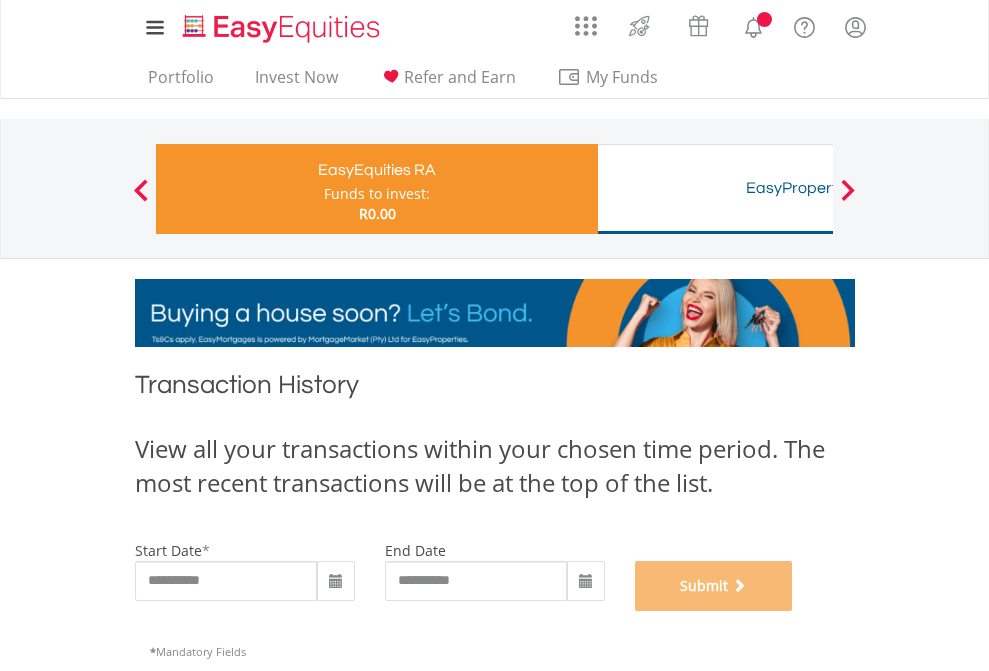 scroll, scrollTop: 811, scrollLeft: 0, axis: vertical 